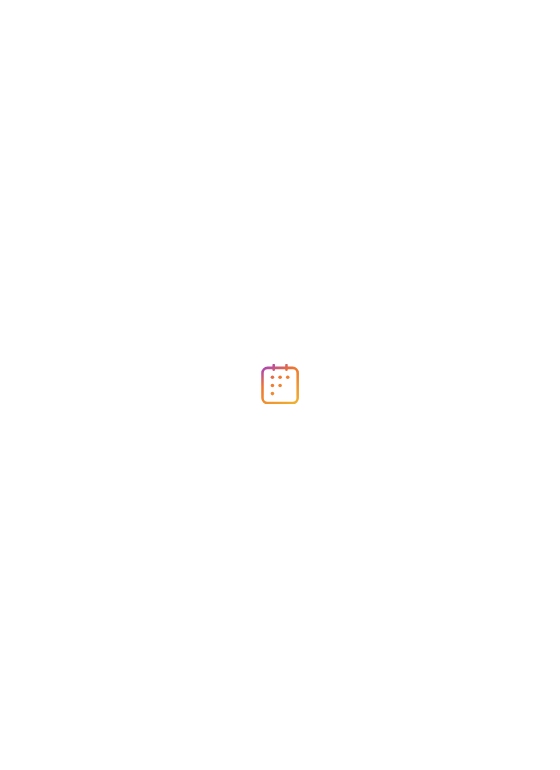 scroll, scrollTop: 0, scrollLeft: 0, axis: both 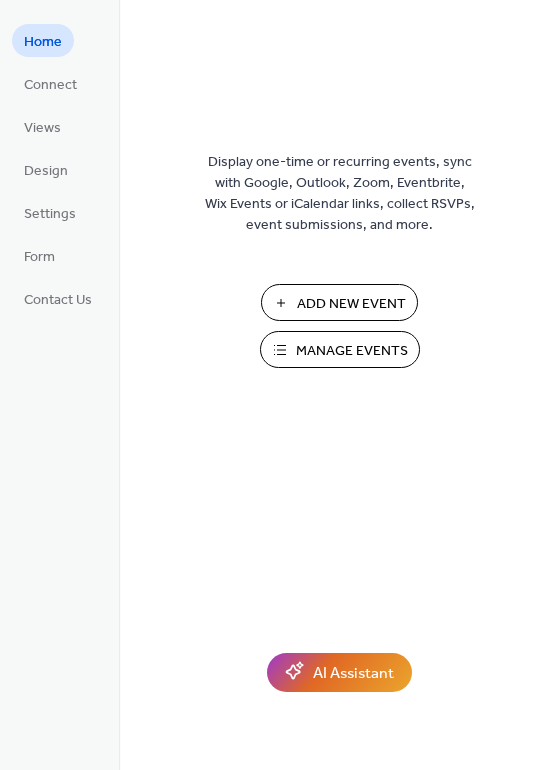 click on "Add New Event" at bounding box center [351, 304] 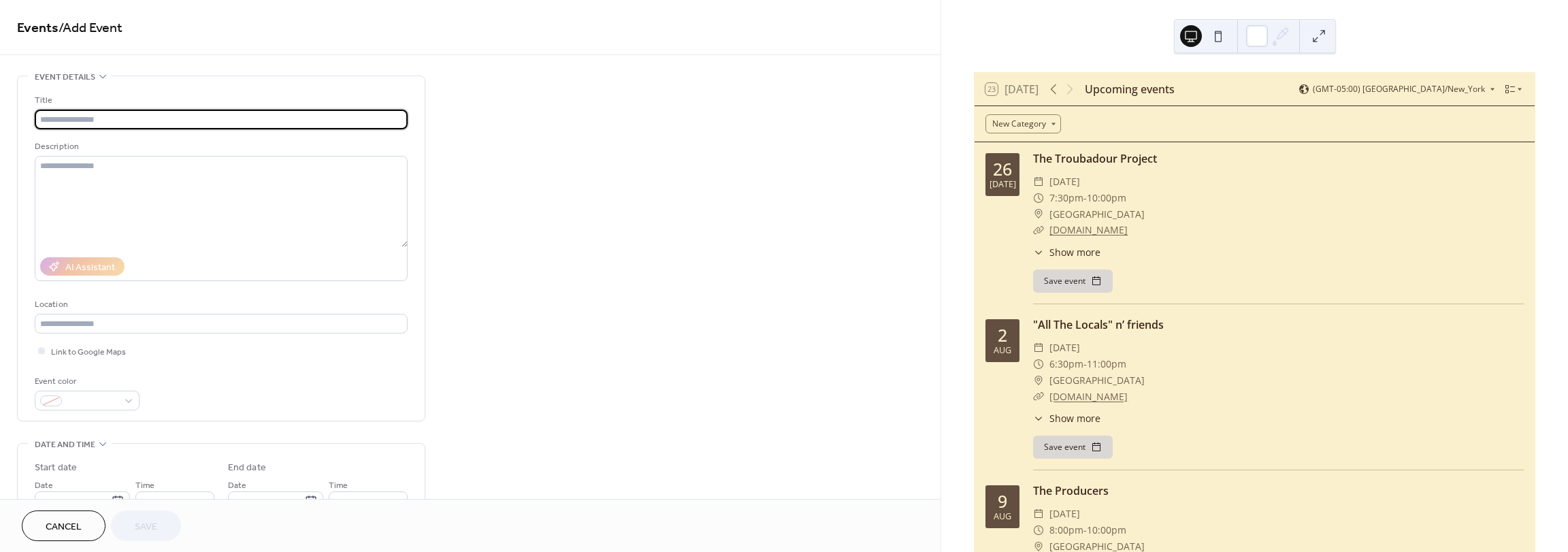 scroll, scrollTop: 0, scrollLeft: 0, axis: both 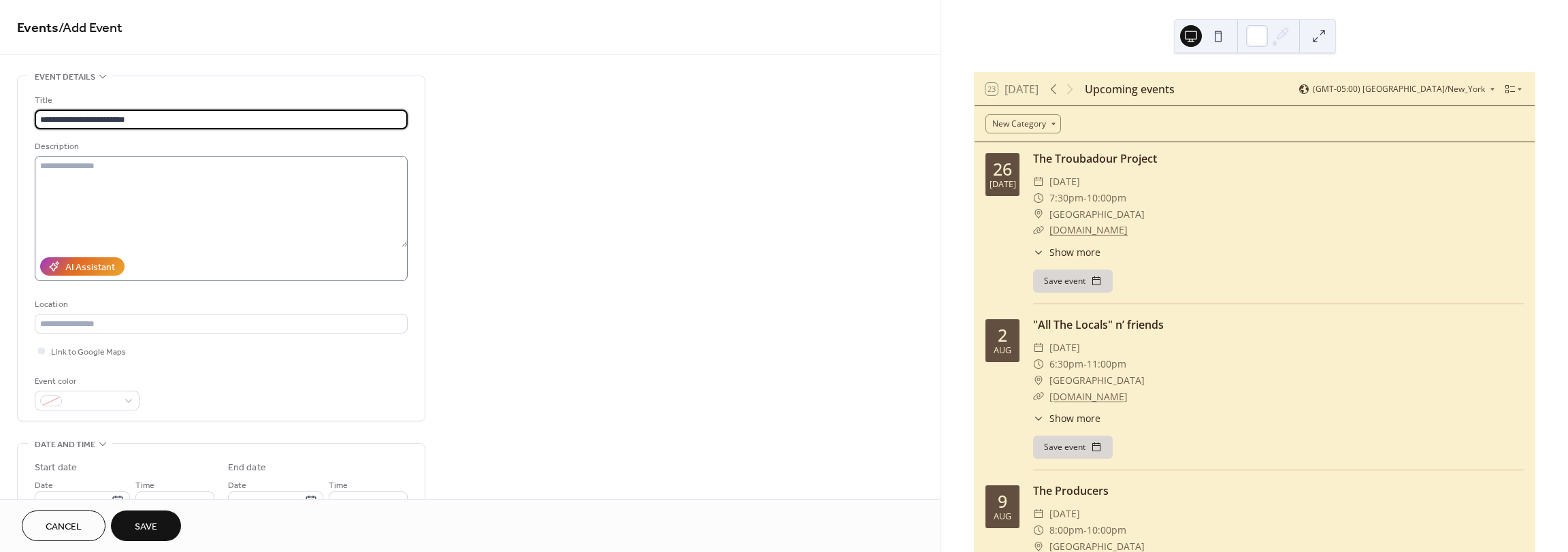type on "**********" 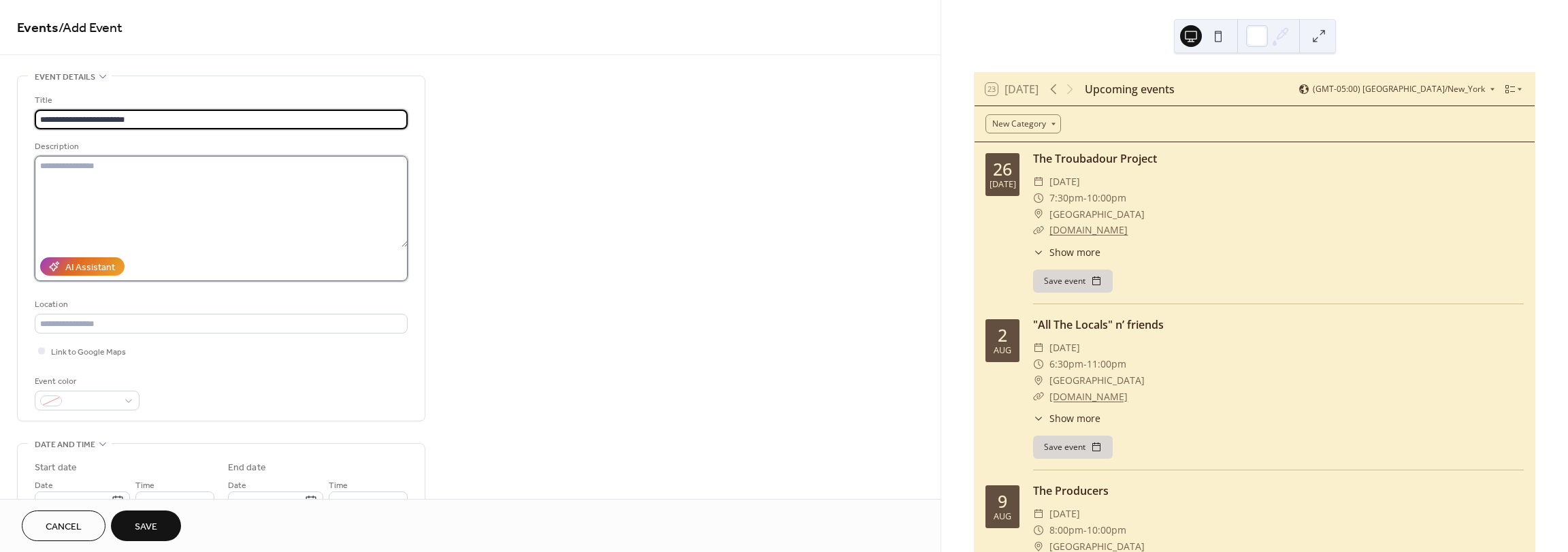 click at bounding box center [221, 201] 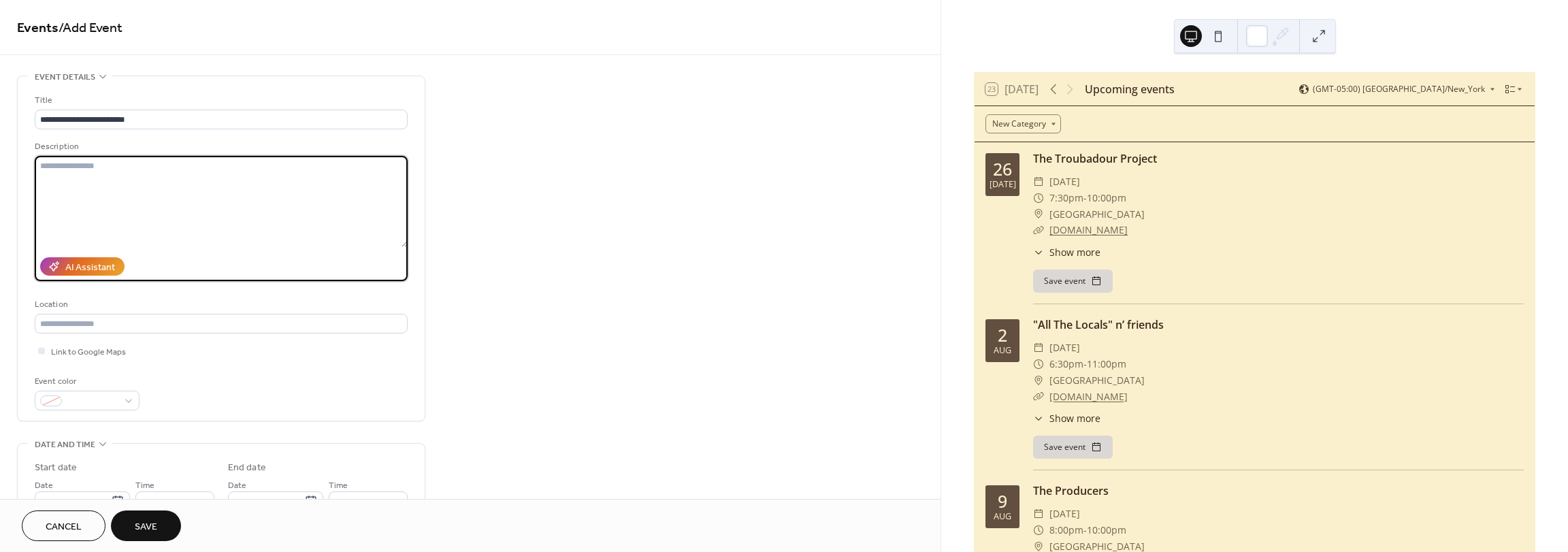 paste on "**********" 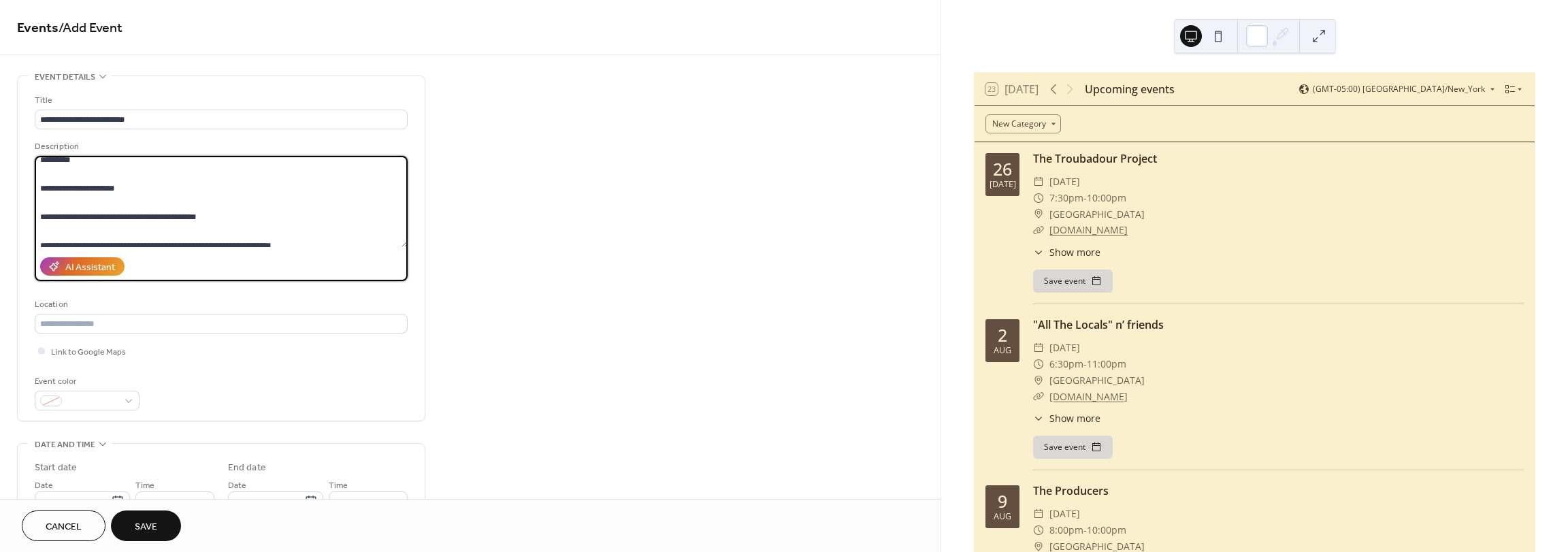 scroll, scrollTop: 0, scrollLeft: 0, axis: both 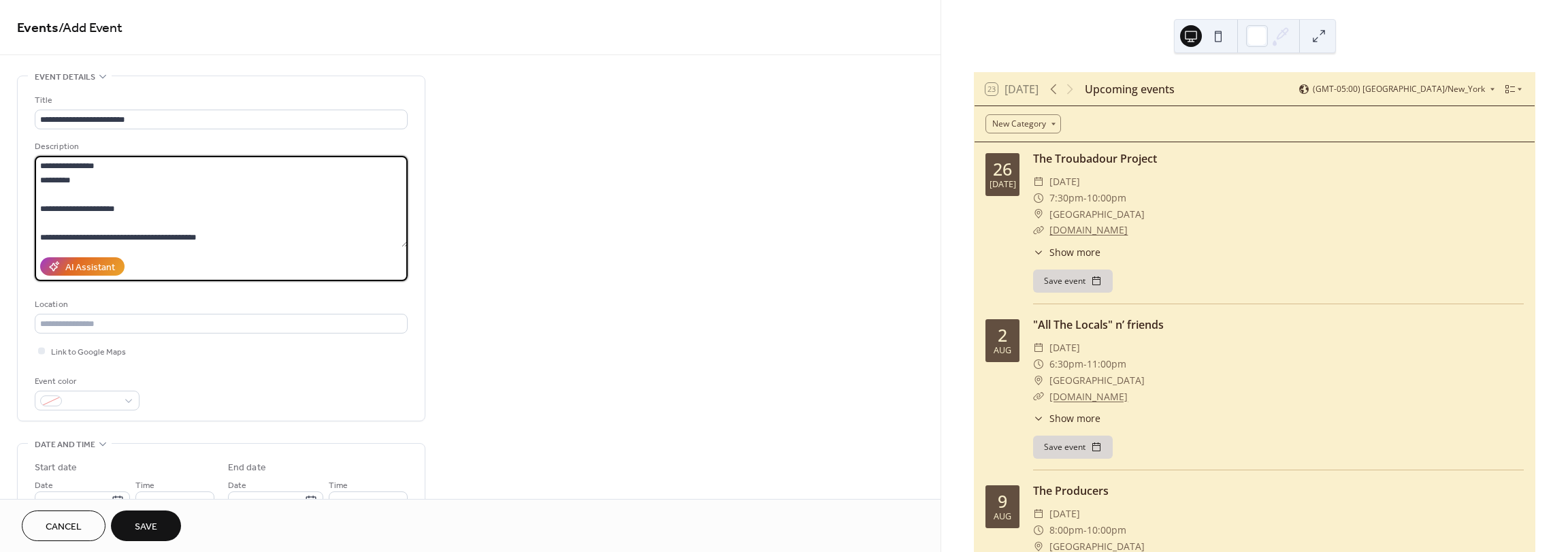 click on "**********" at bounding box center (221, 201) 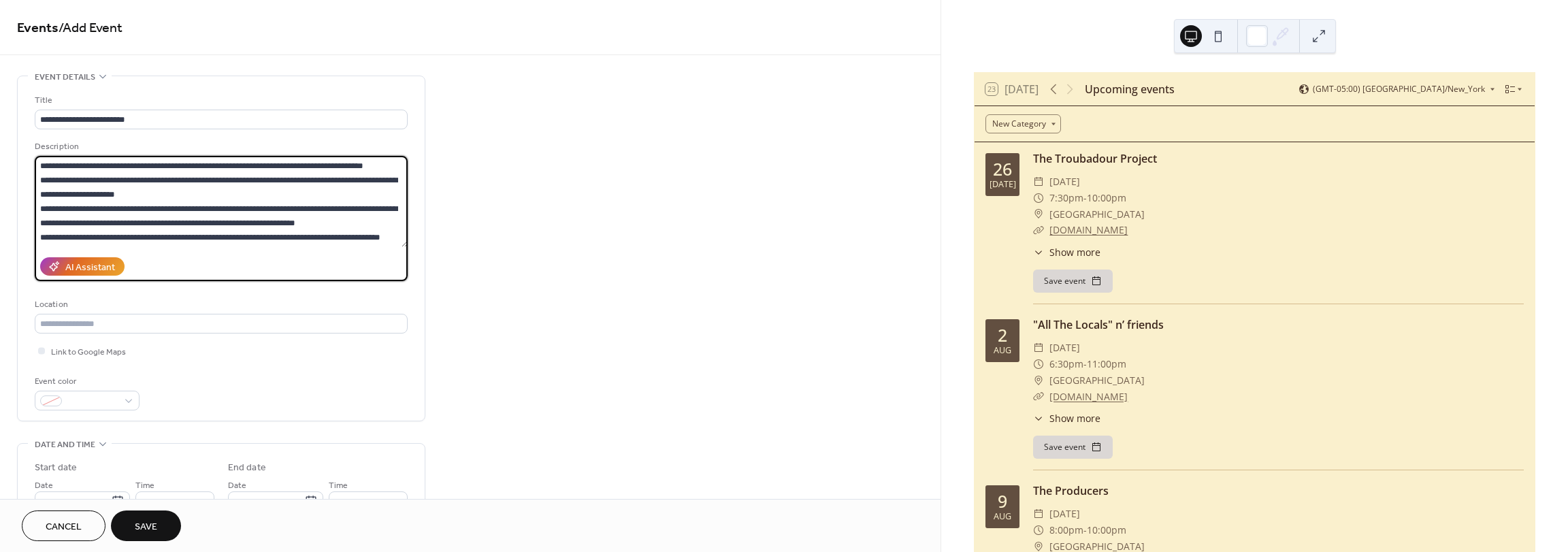scroll, scrollTop: 100, scrollLeft: 0, axis: vertical 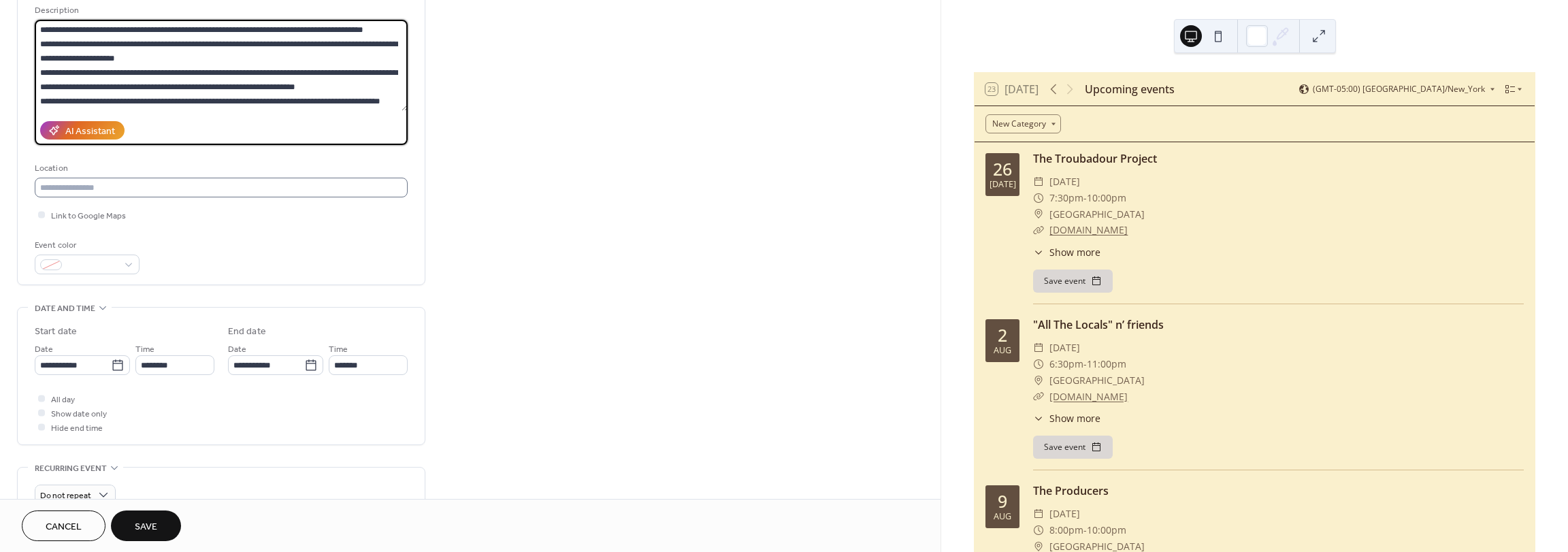 type on "**********" 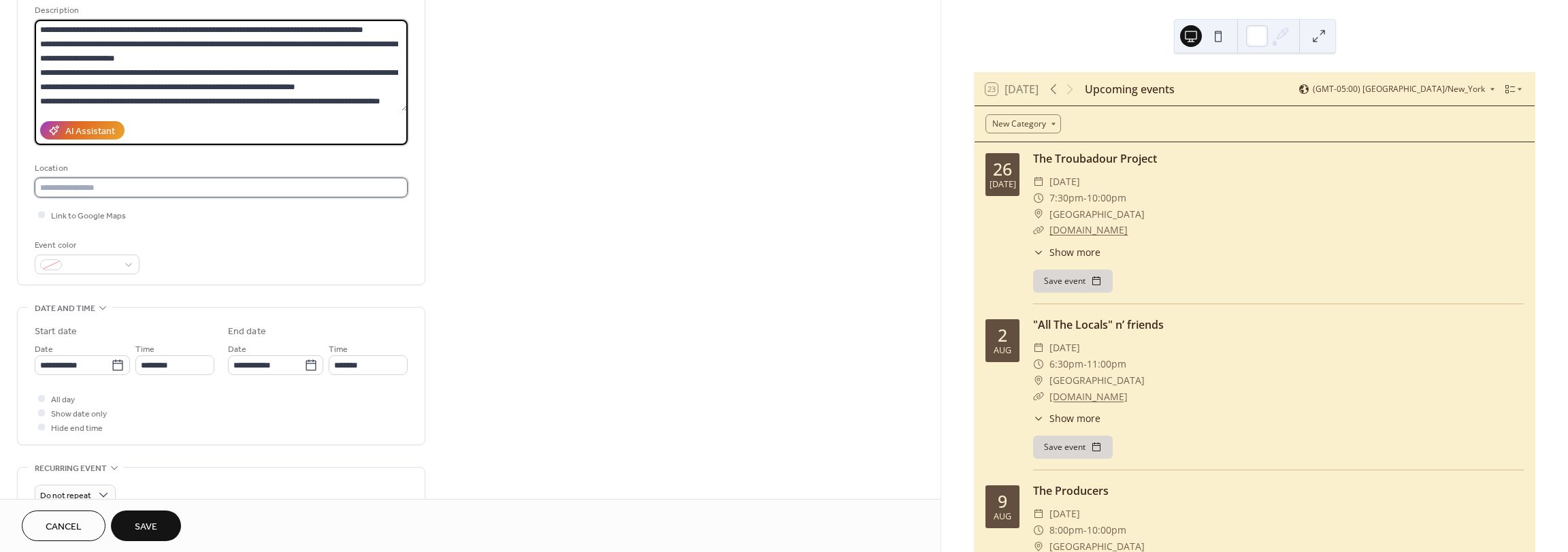 click at bounding box center [221, 187] 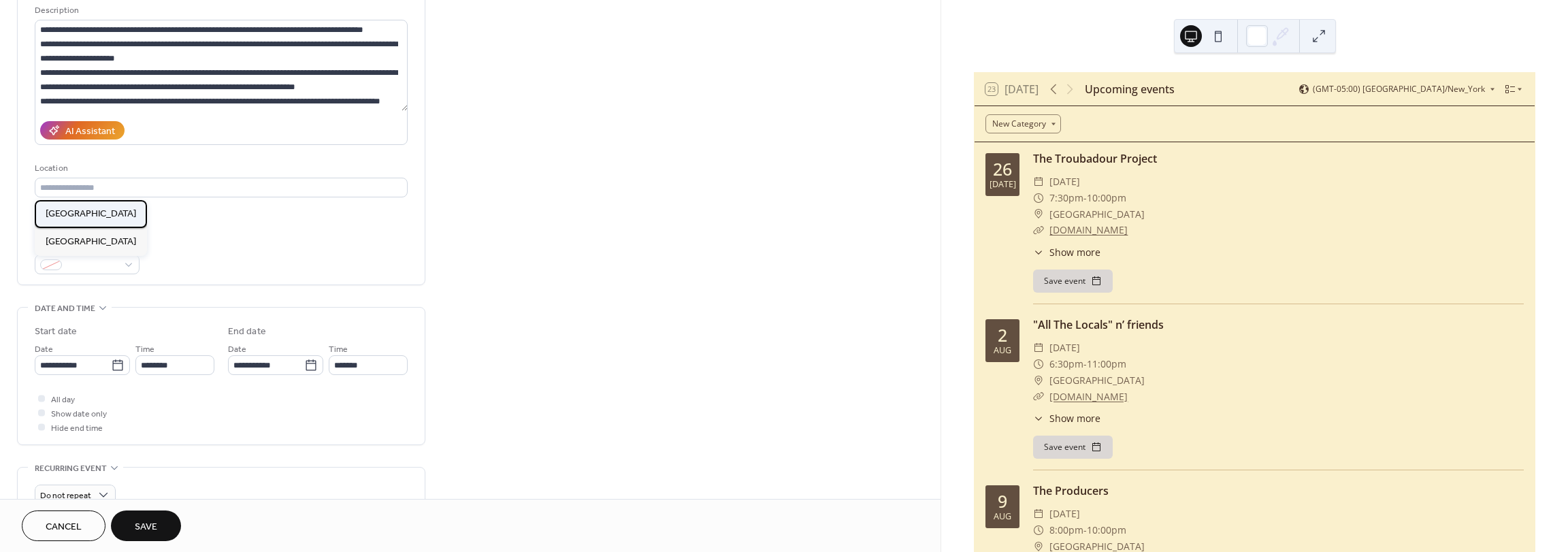click on "[GEOGRAPHIC_DATA]" at bounding box center [91, 214] 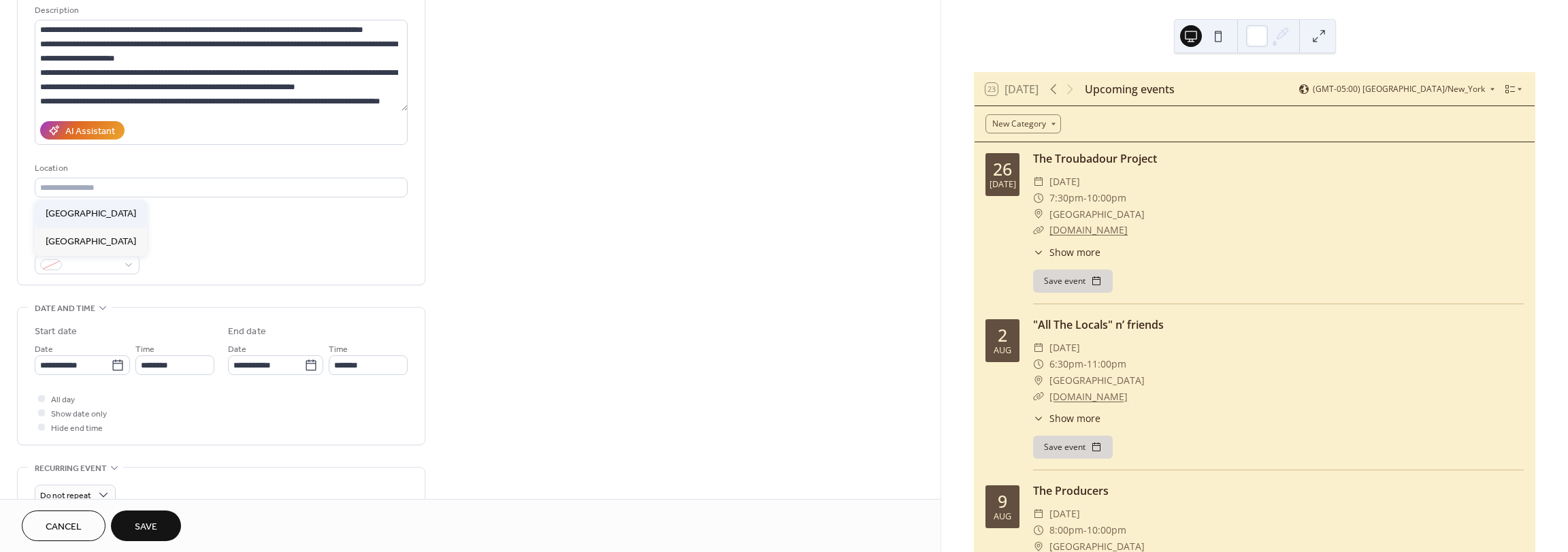 type on "**********" 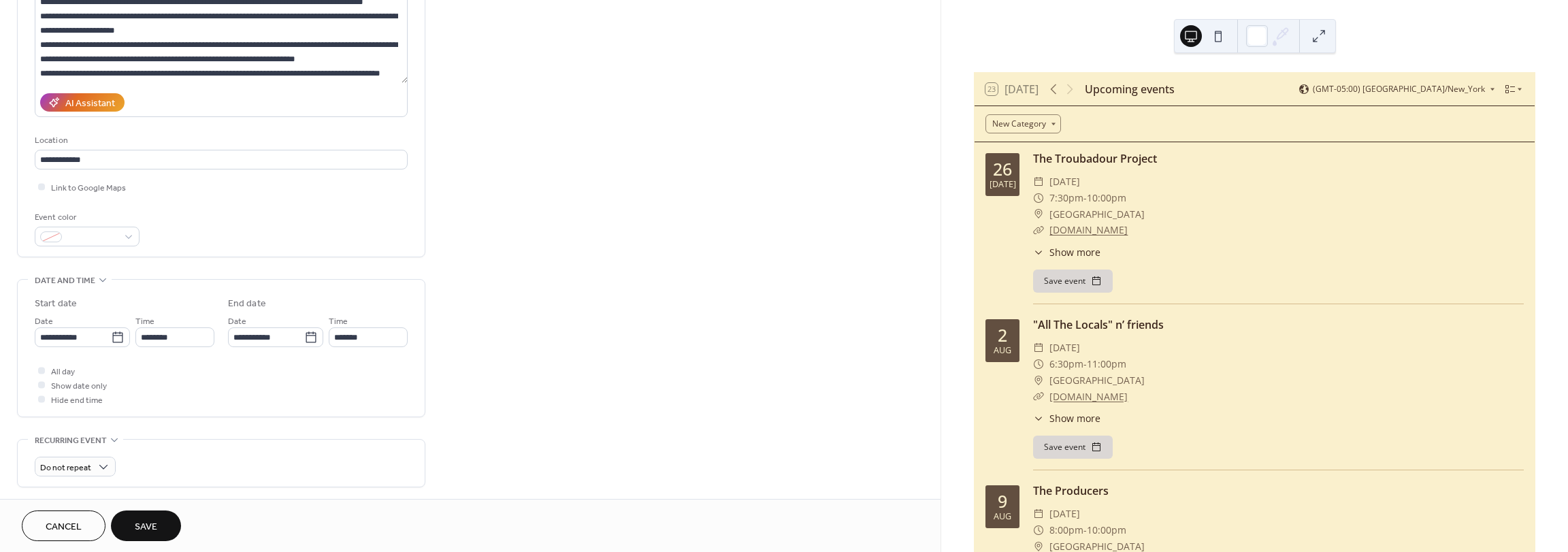 scroll, scrollTop: 272, scrollLeft: 0, axis: vertical 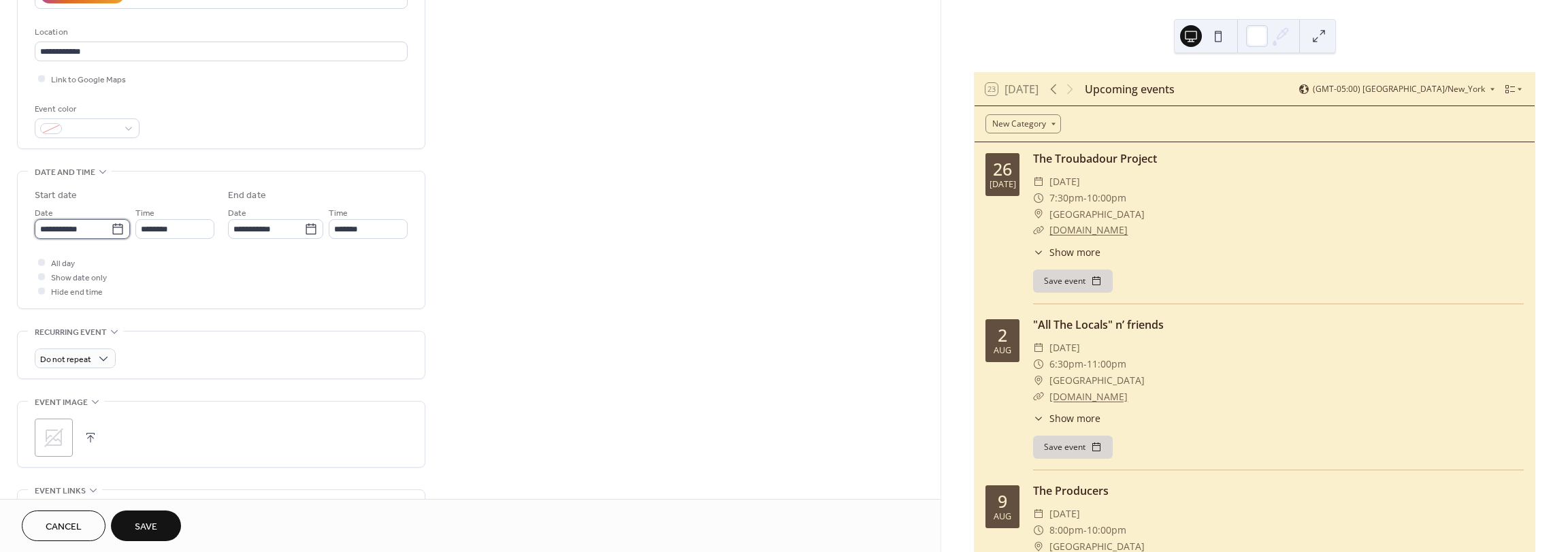 click on "**********" at bounding box center [73, 229] 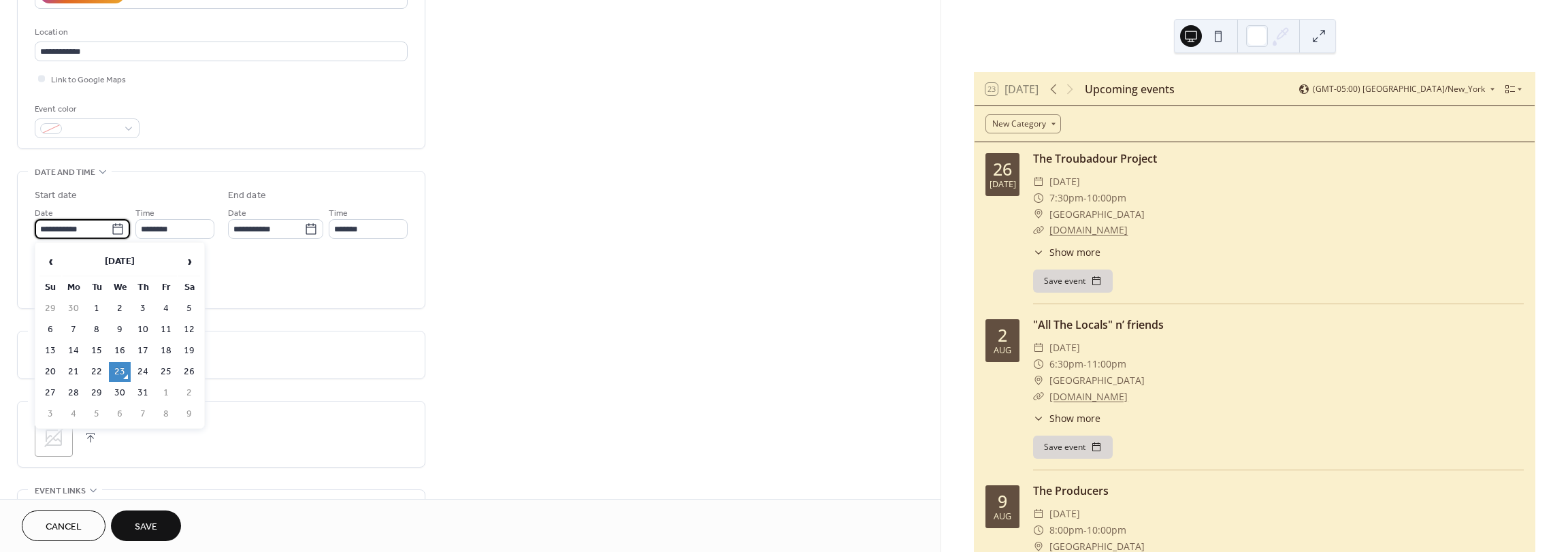 click on "**********" at bounding box center [73, 229] 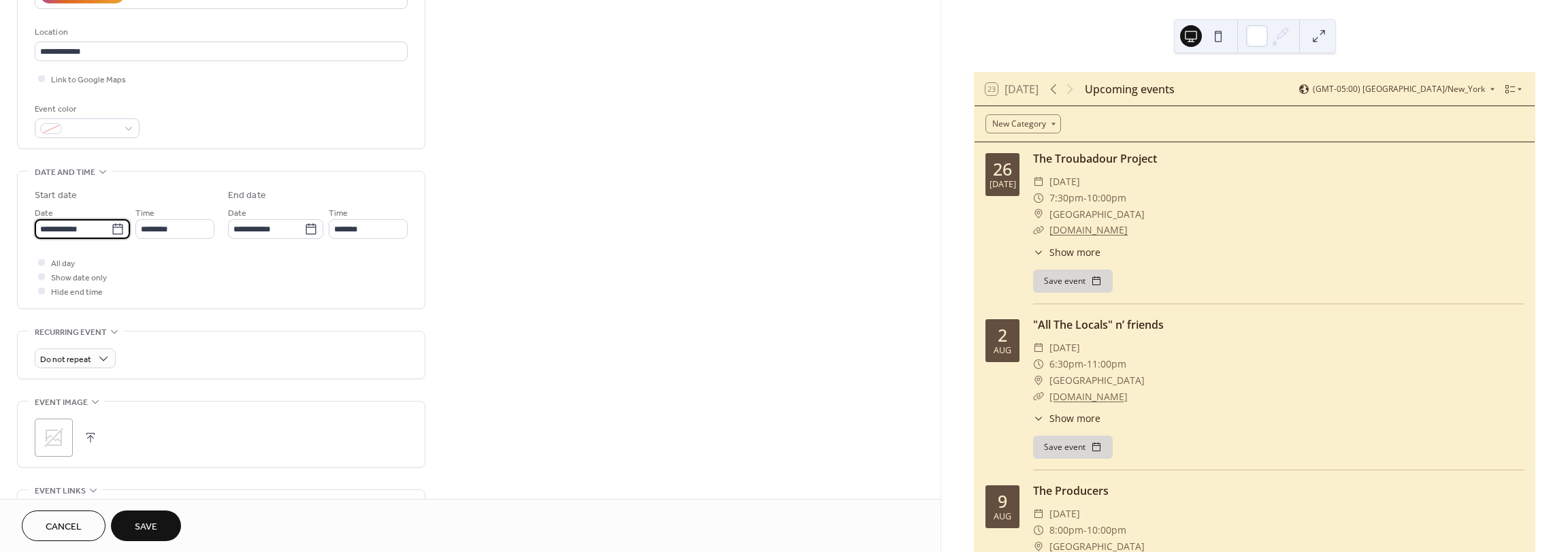 click on "**********" at bounding box center (73, 229) 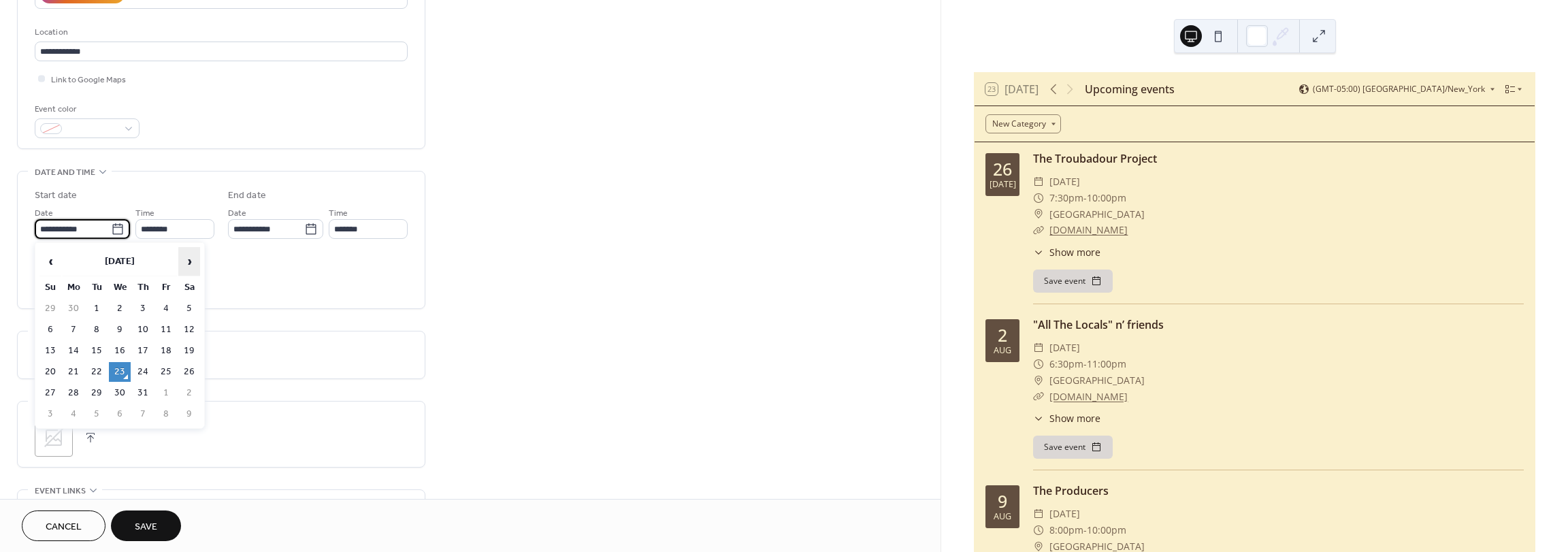 click on "›" at bounding box center [189, 261] 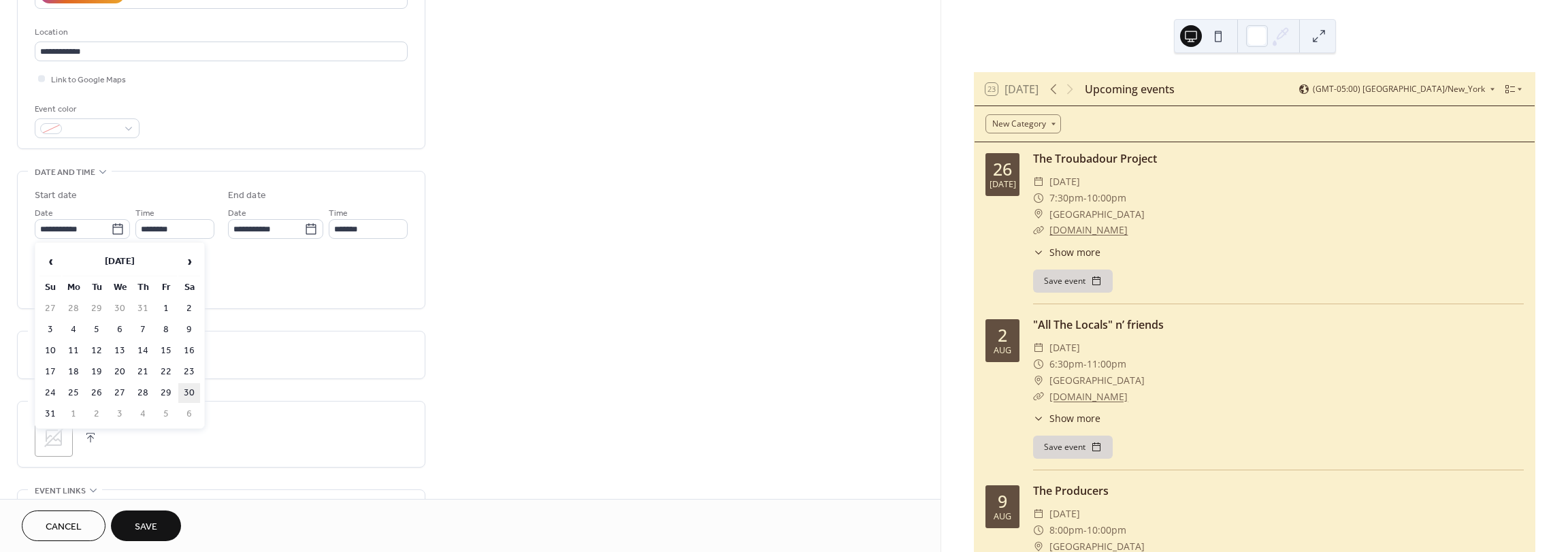 click on "30" at bounding box center (189, 393) 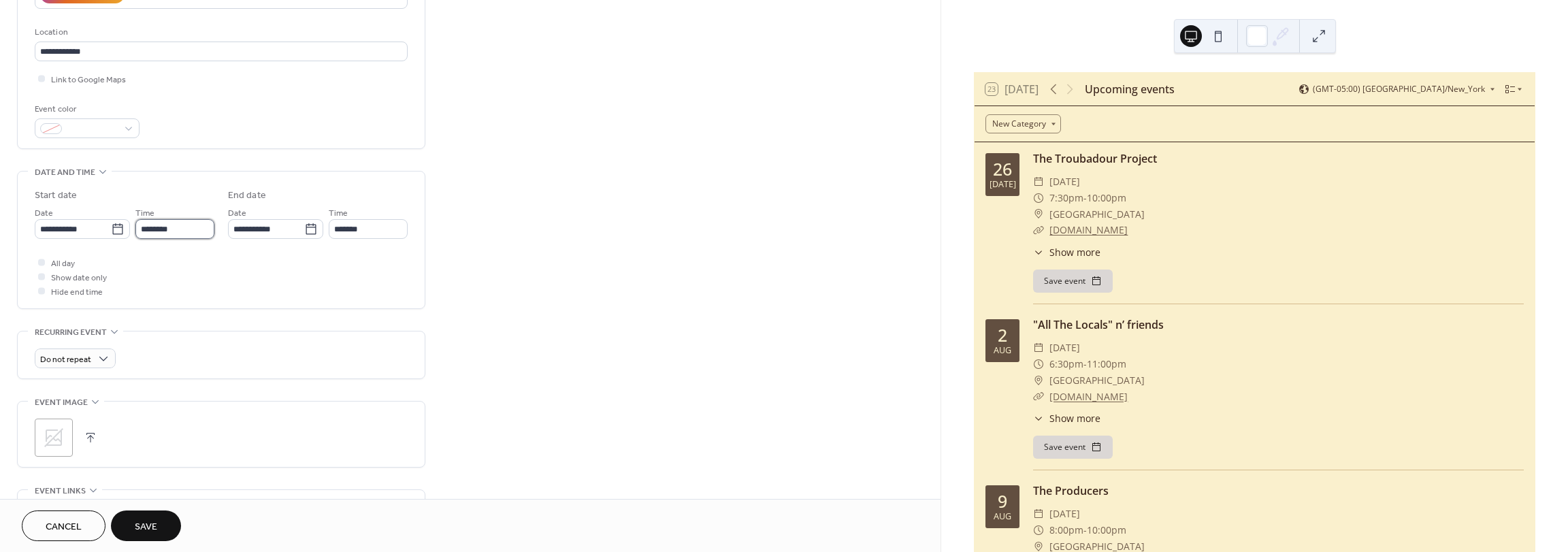 click on "********" at bounding box center [175, 229] 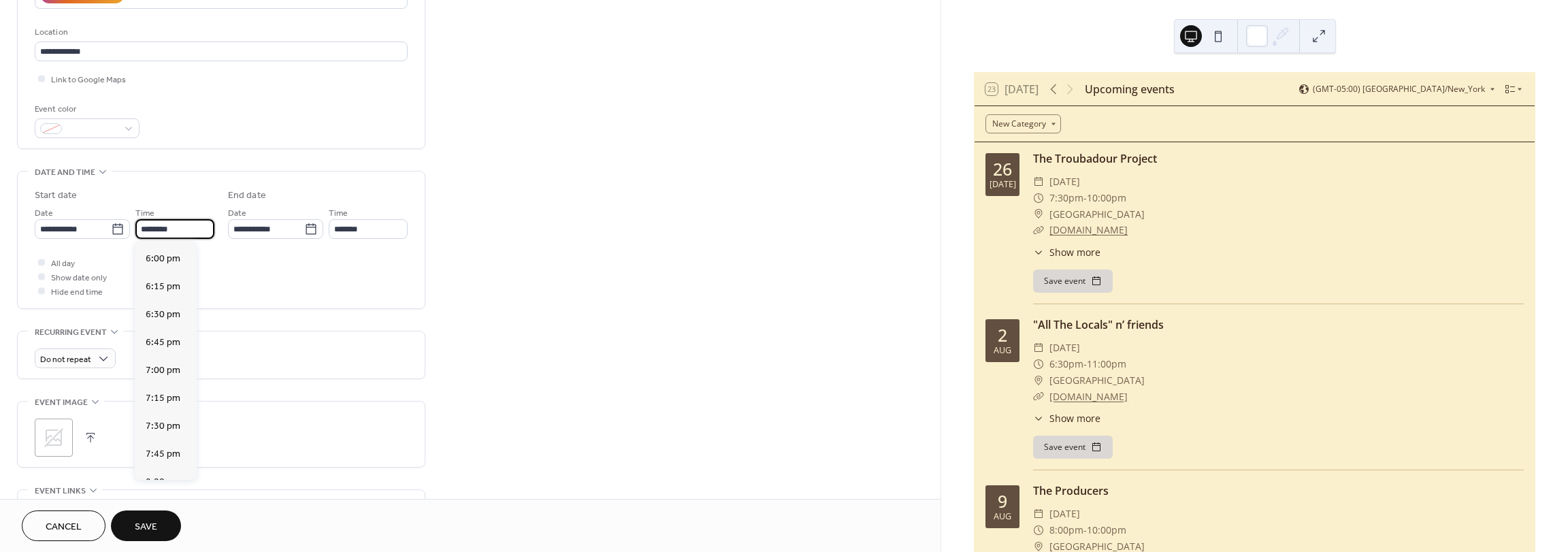 scroll, scrollTop: 2020, scrollLeft: 0, axis: vertical 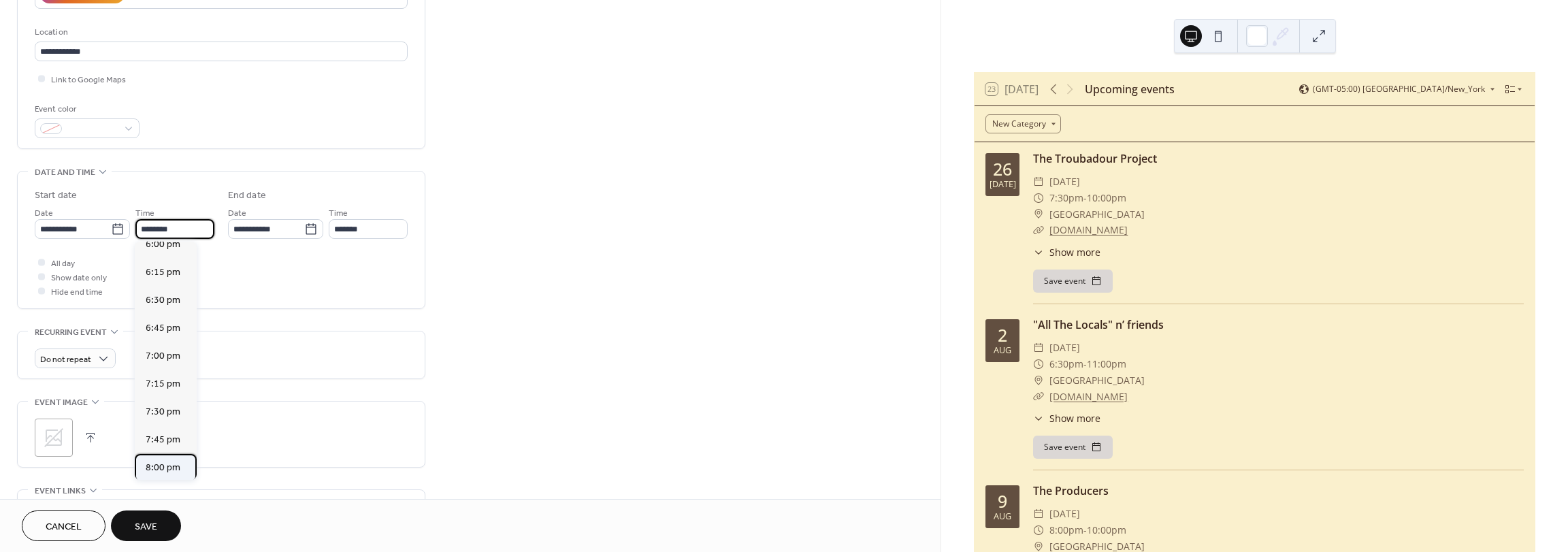 click on "8:00 pm" at bounding box center [163, 468] 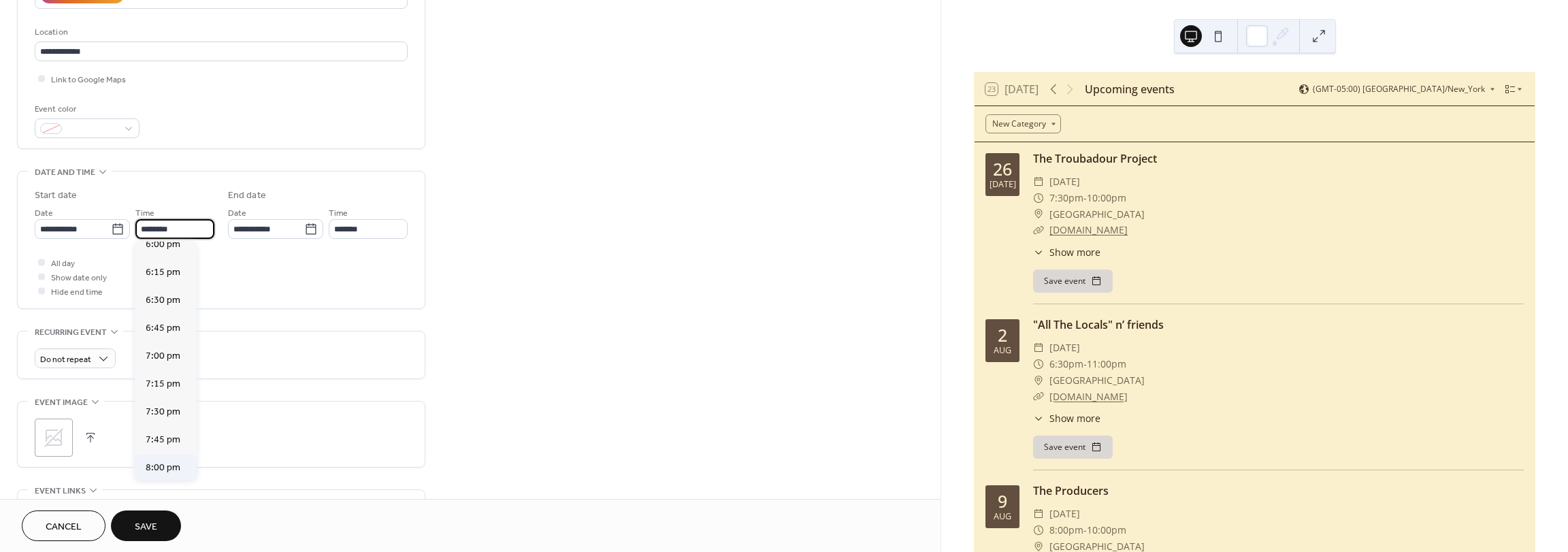 type on "*******" 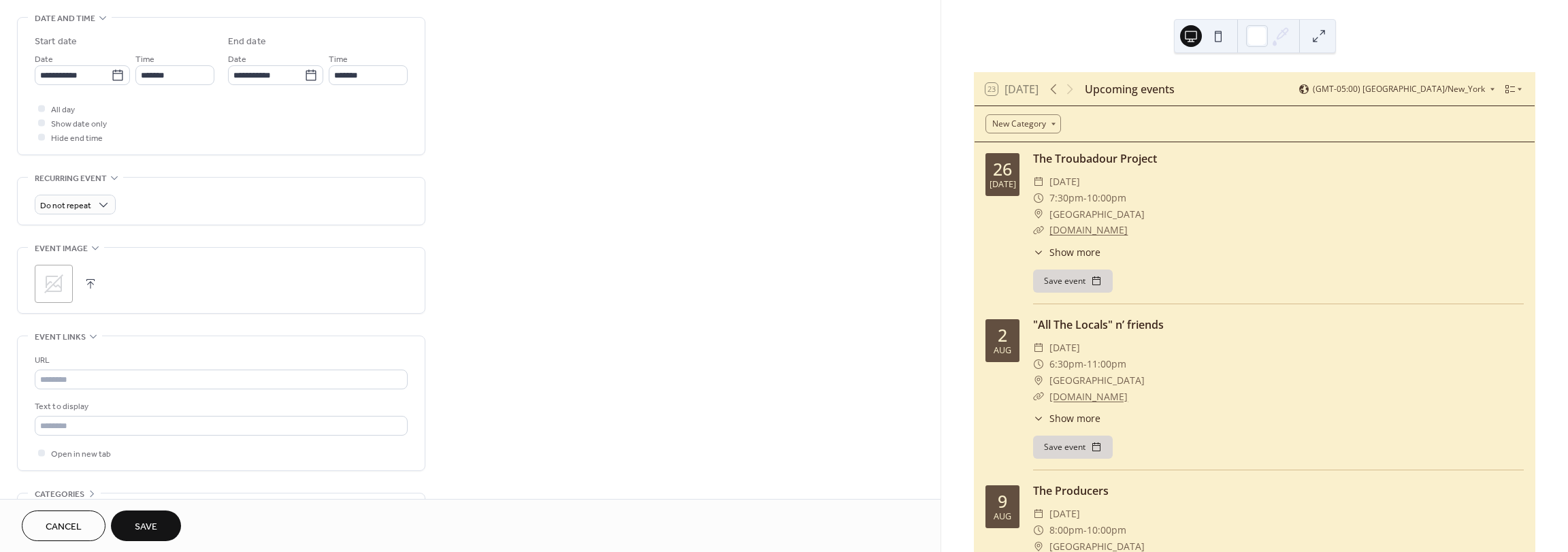 scroll, scrollTop: 476, scrollLeft: 0, axis: vertical 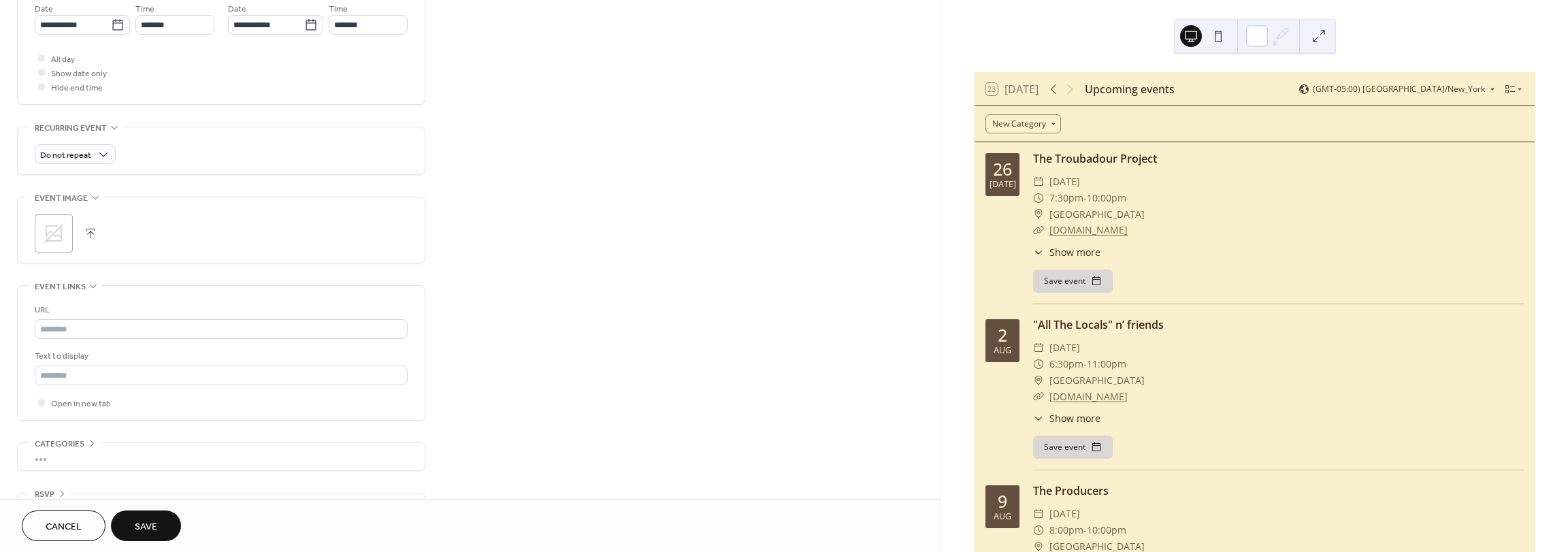 click 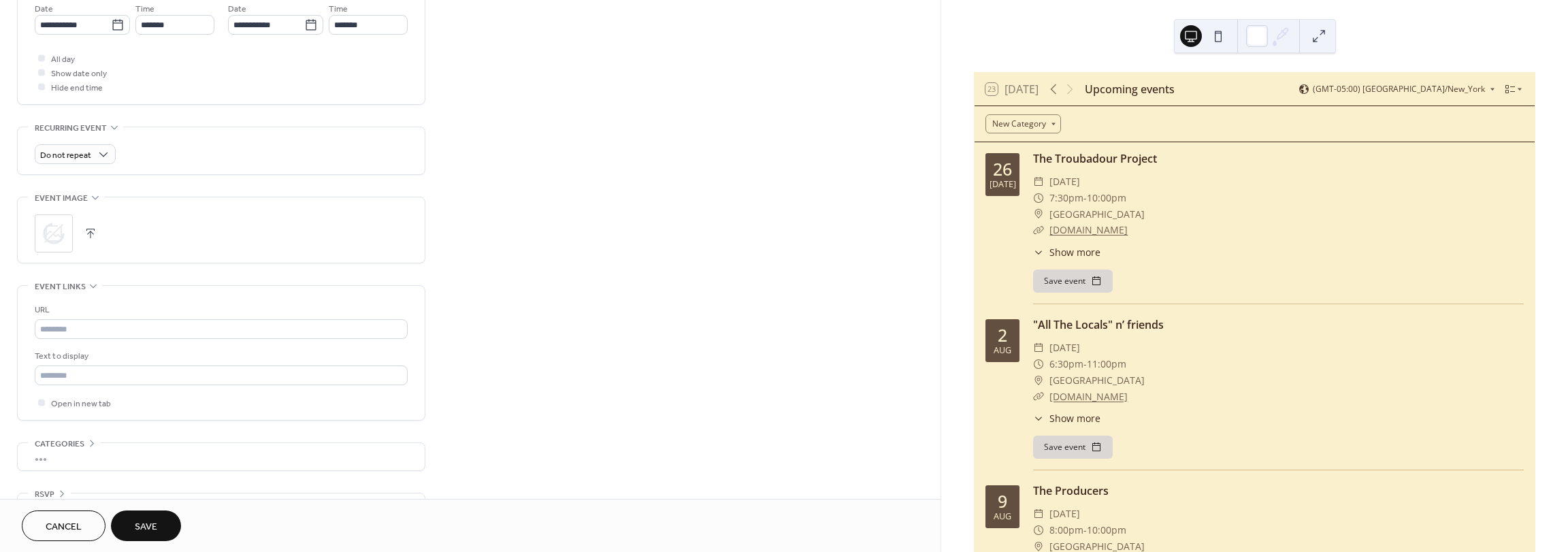 click on "​ 8:00pm - 10:00pm" at bounding box center (1278, 530) 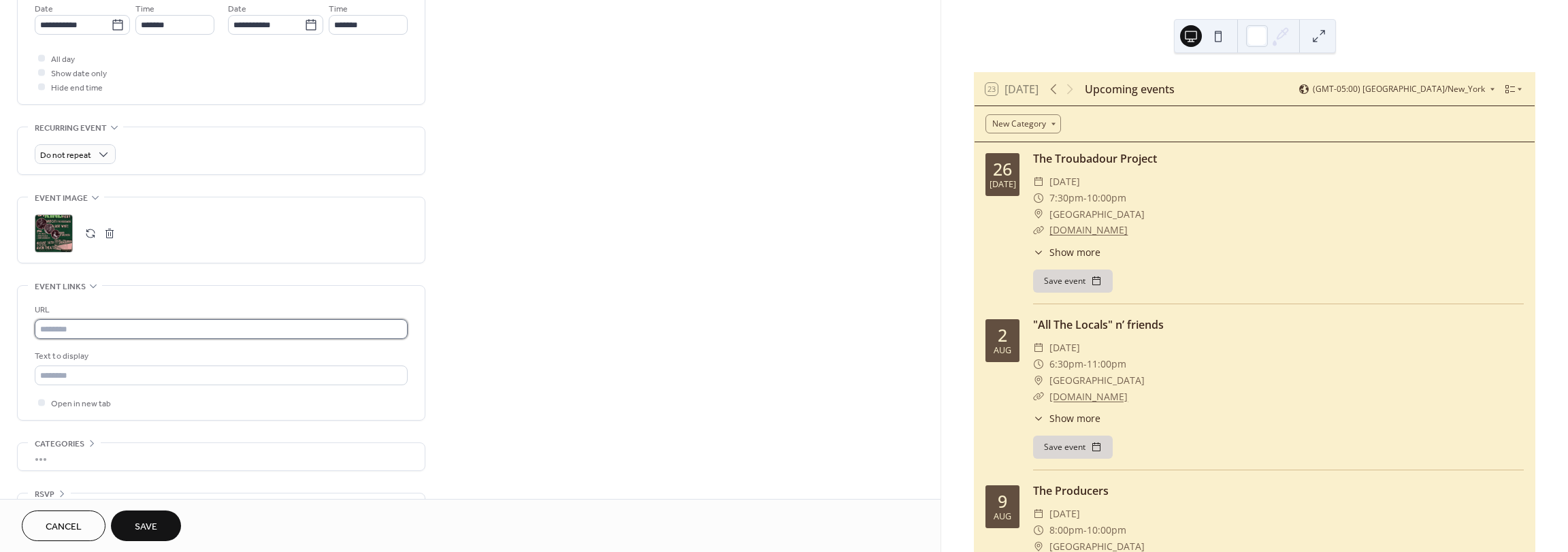 click at bounding box center [221, 329] 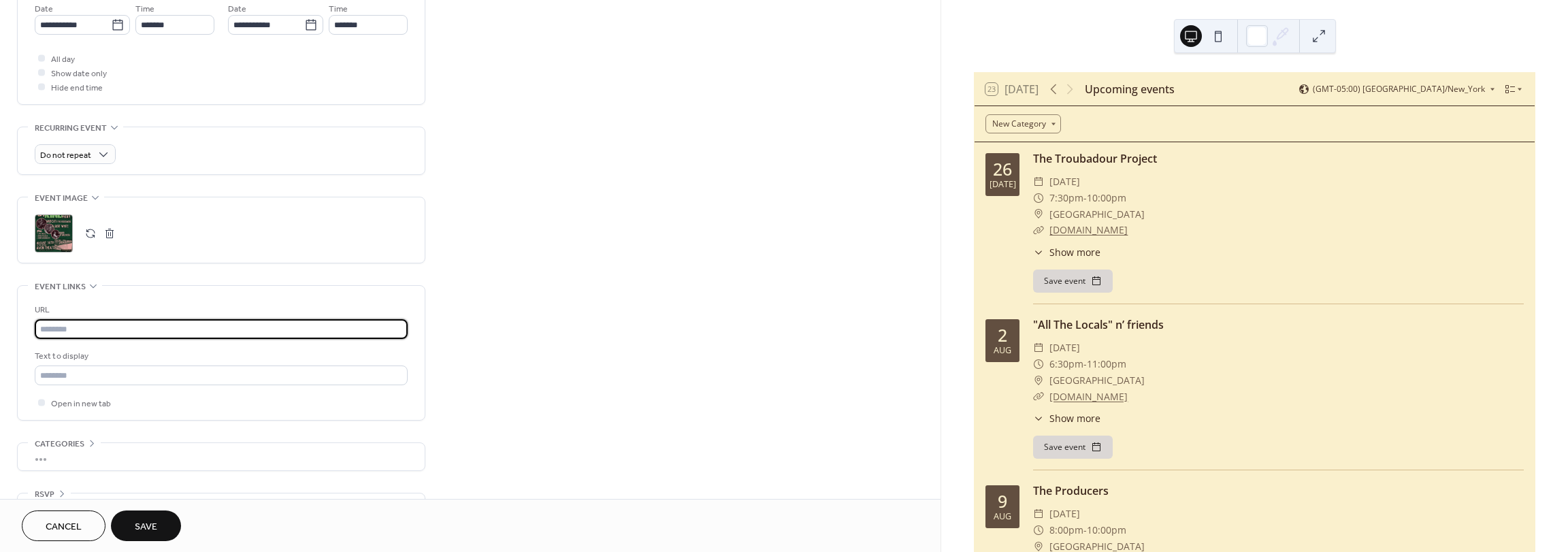 click at bounding box center (221, 329) 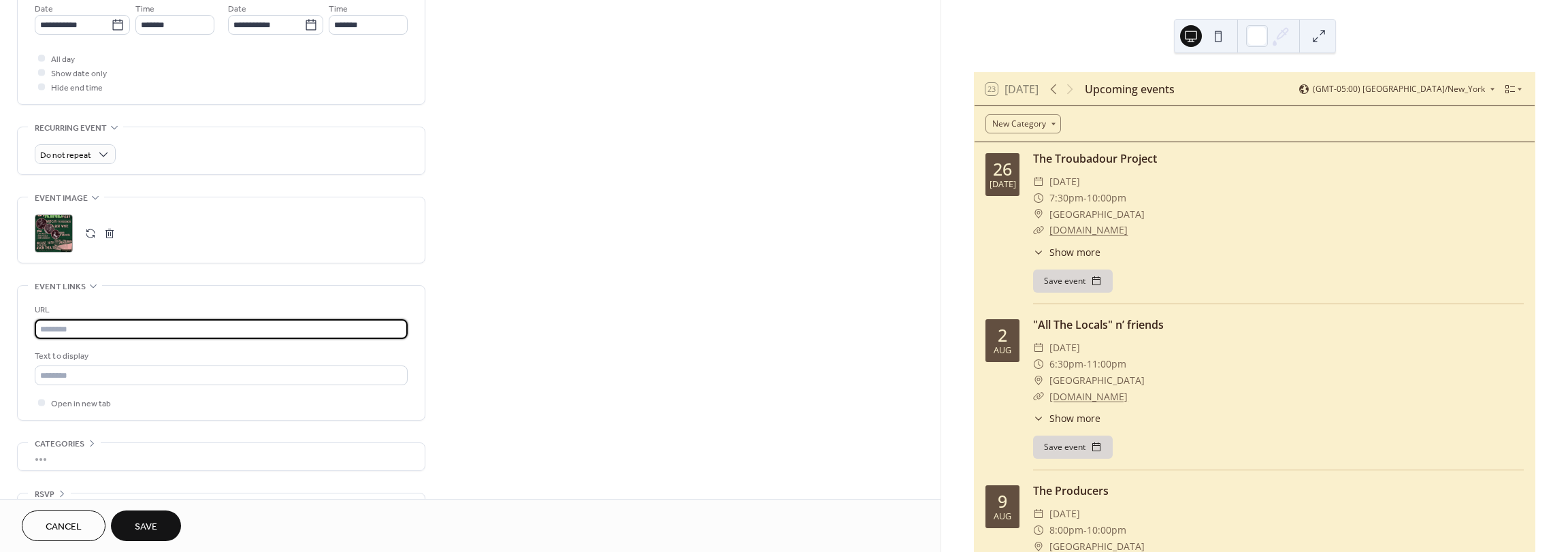 paste on "**********" 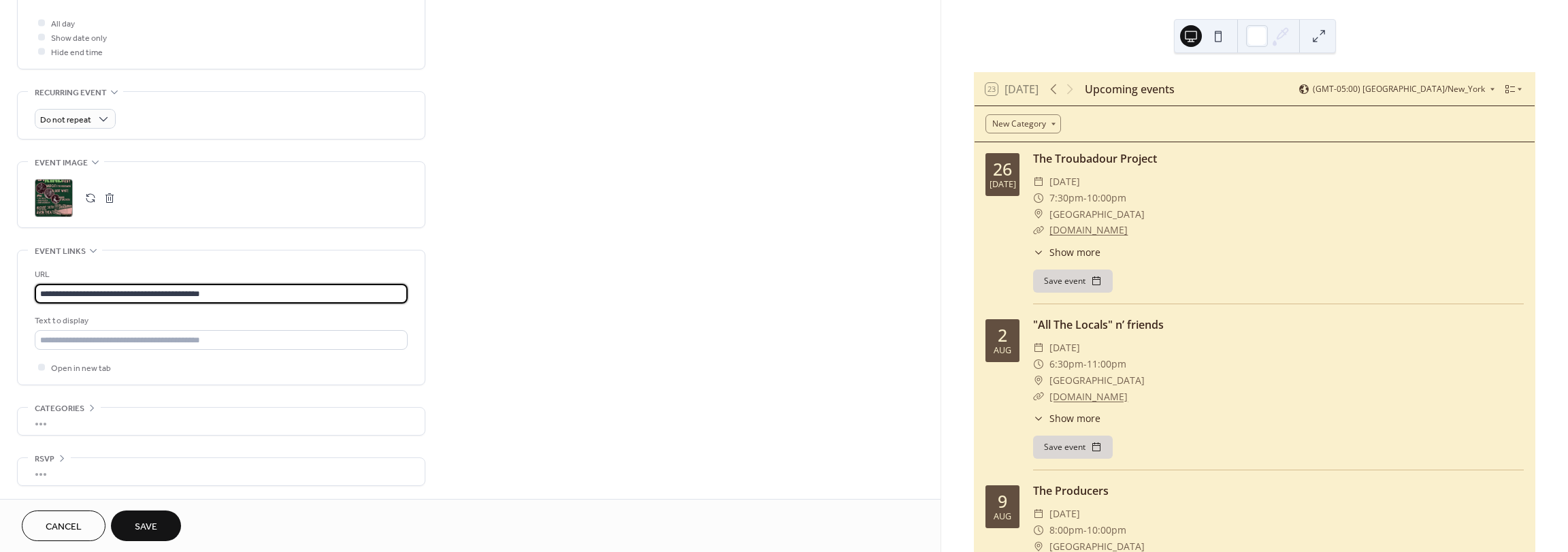scroll, scrollTop: 513, scrollLeft: 0, axis: vertical 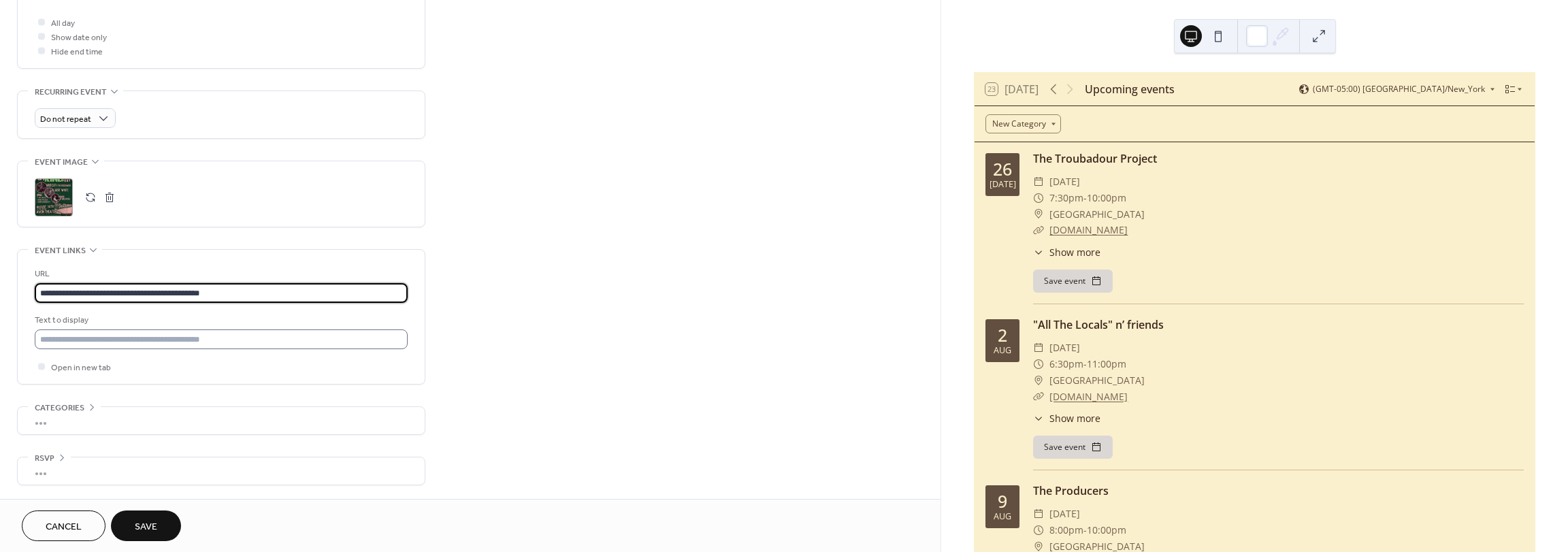 type on "**********" 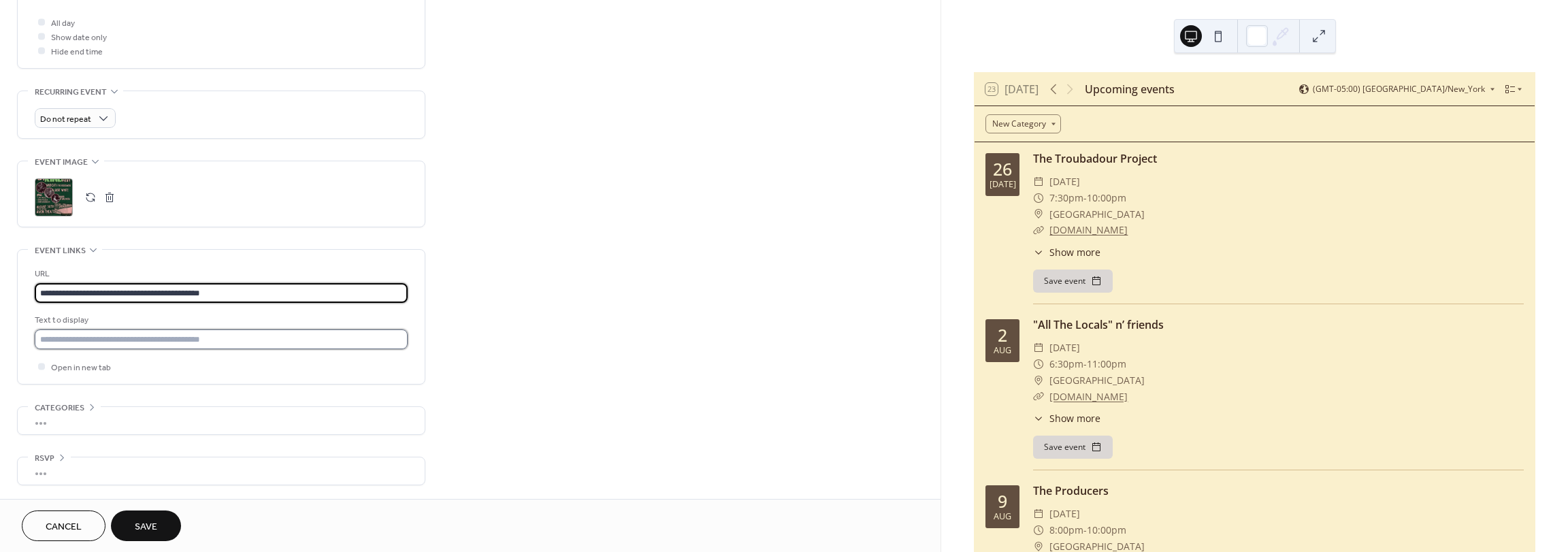 click at bounding box center [221, 339] 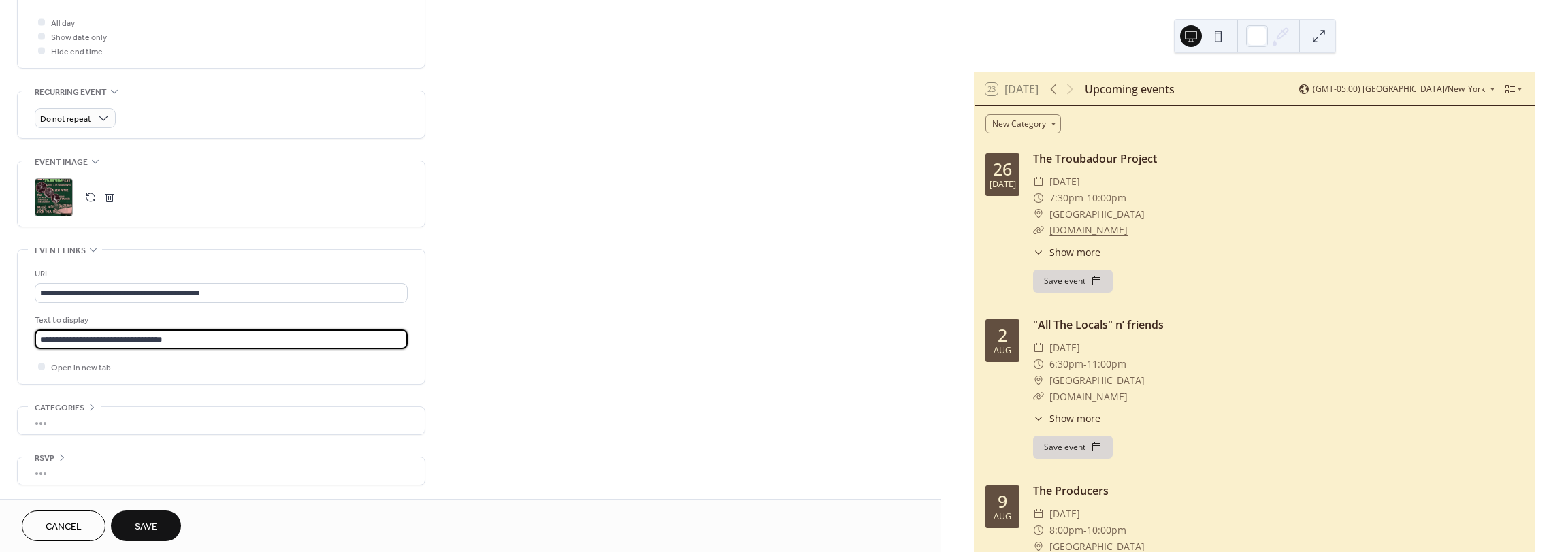 click on "**********" at bounding box center (221, 339) 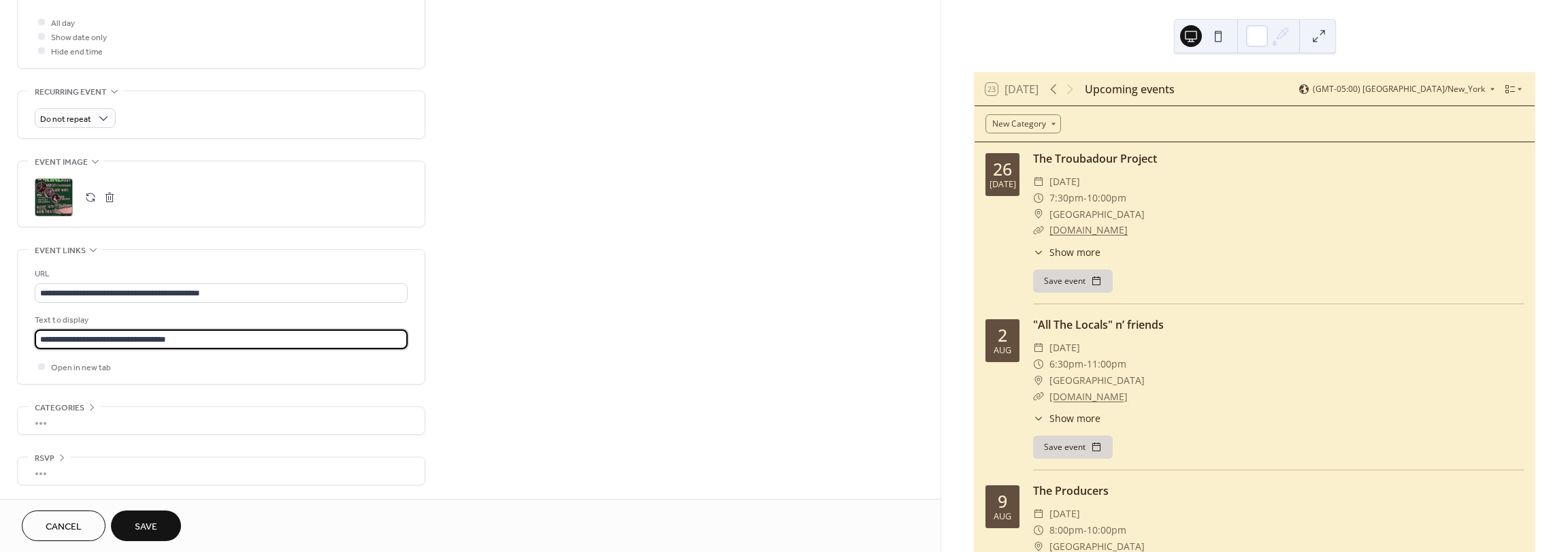 type on "**********" 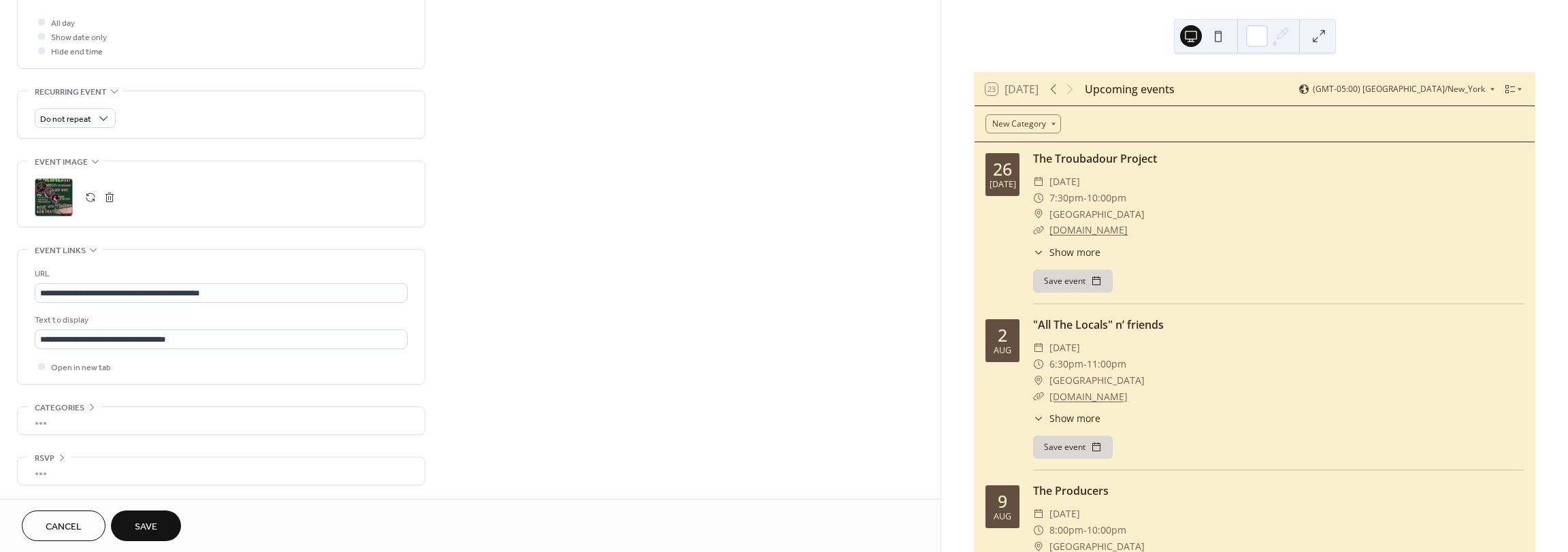 click on "Save" at bounding box center [146, 527] 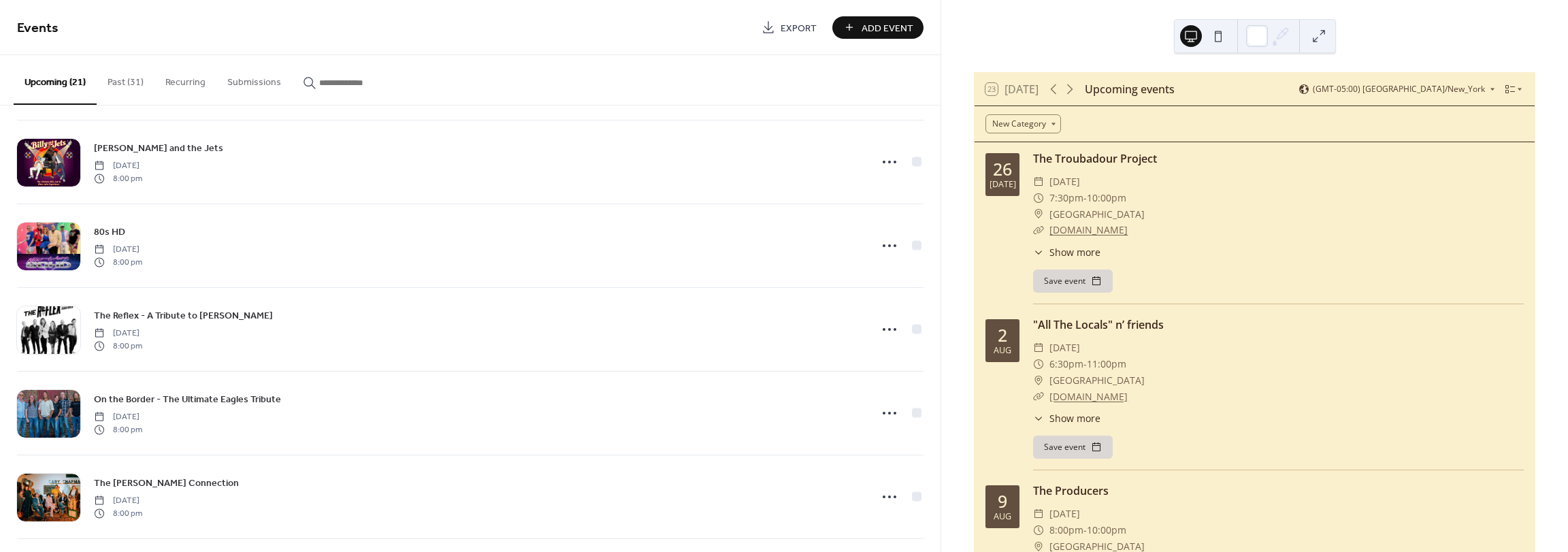 scroll, scrollTop: 817, scrollLeft: 0, axis: vertical 